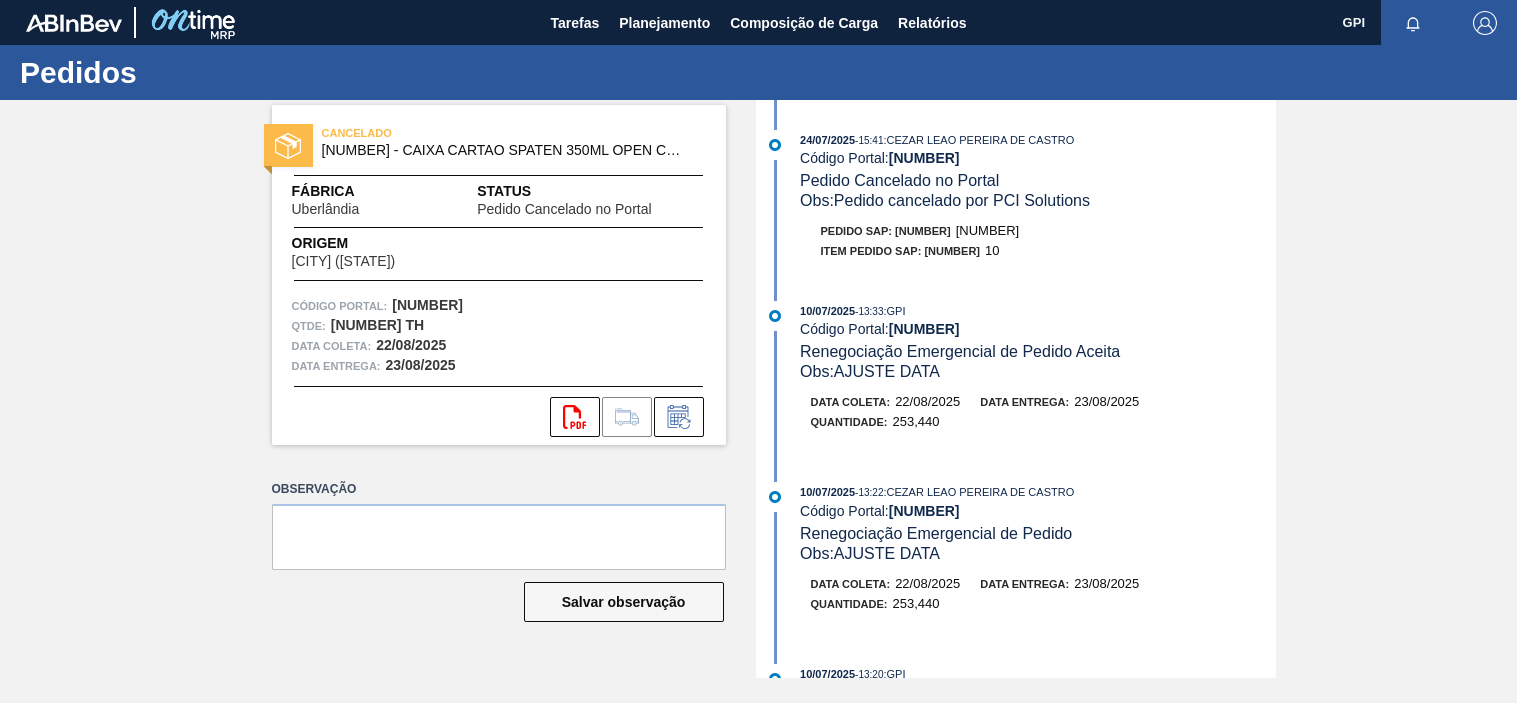 scroll, scrollTop: 0, scrollLeft: 0, axis: both 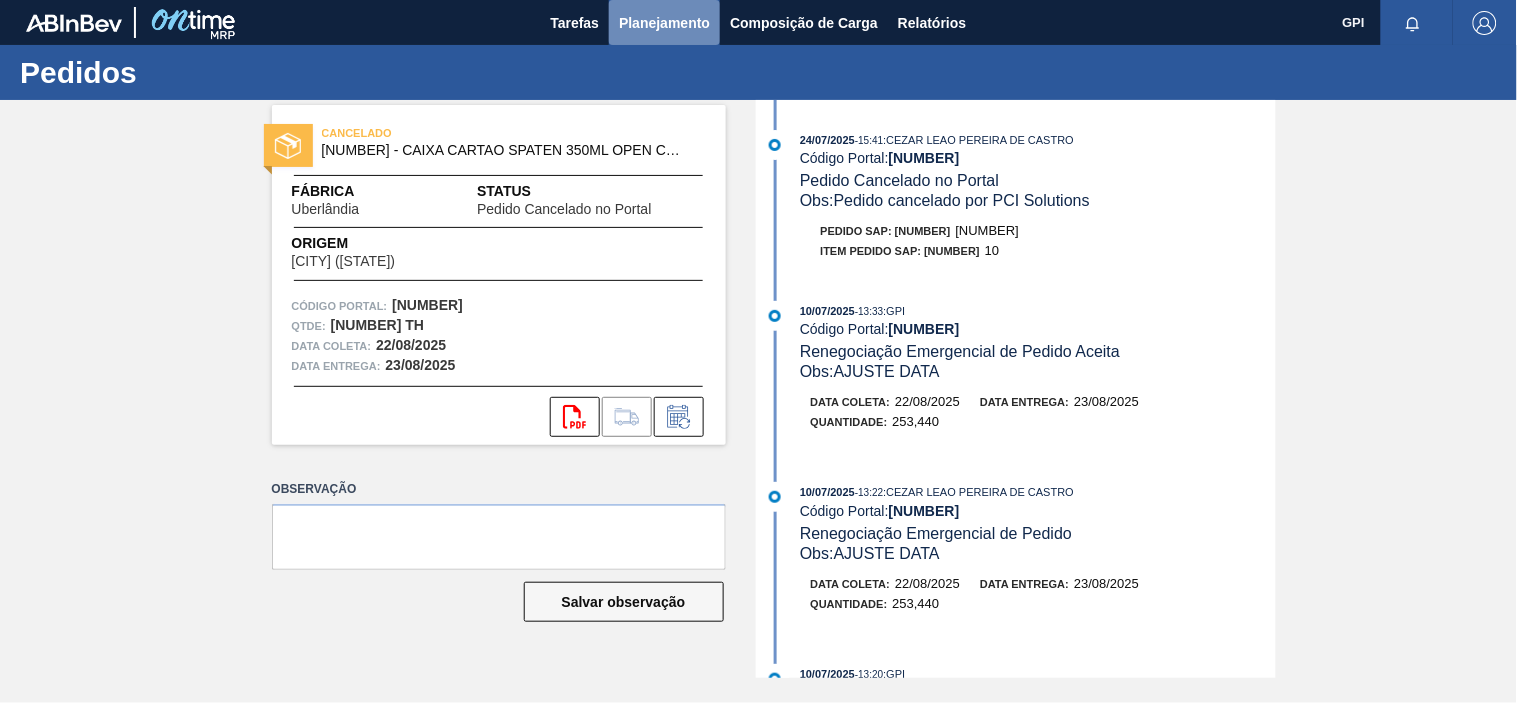 click on "Planejamento" at bounding box center [664, 23] 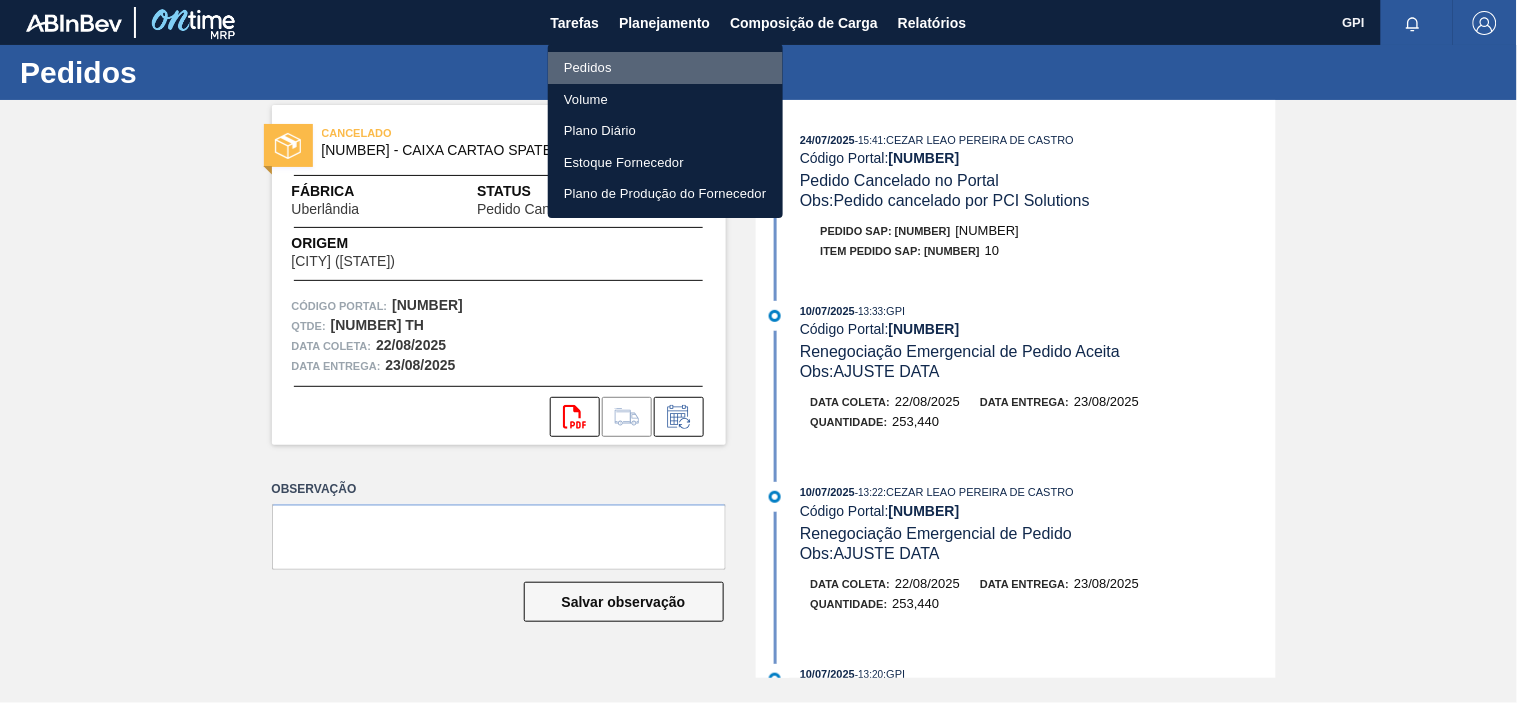 click on "Pedidos" at bounding box center (665, 68) 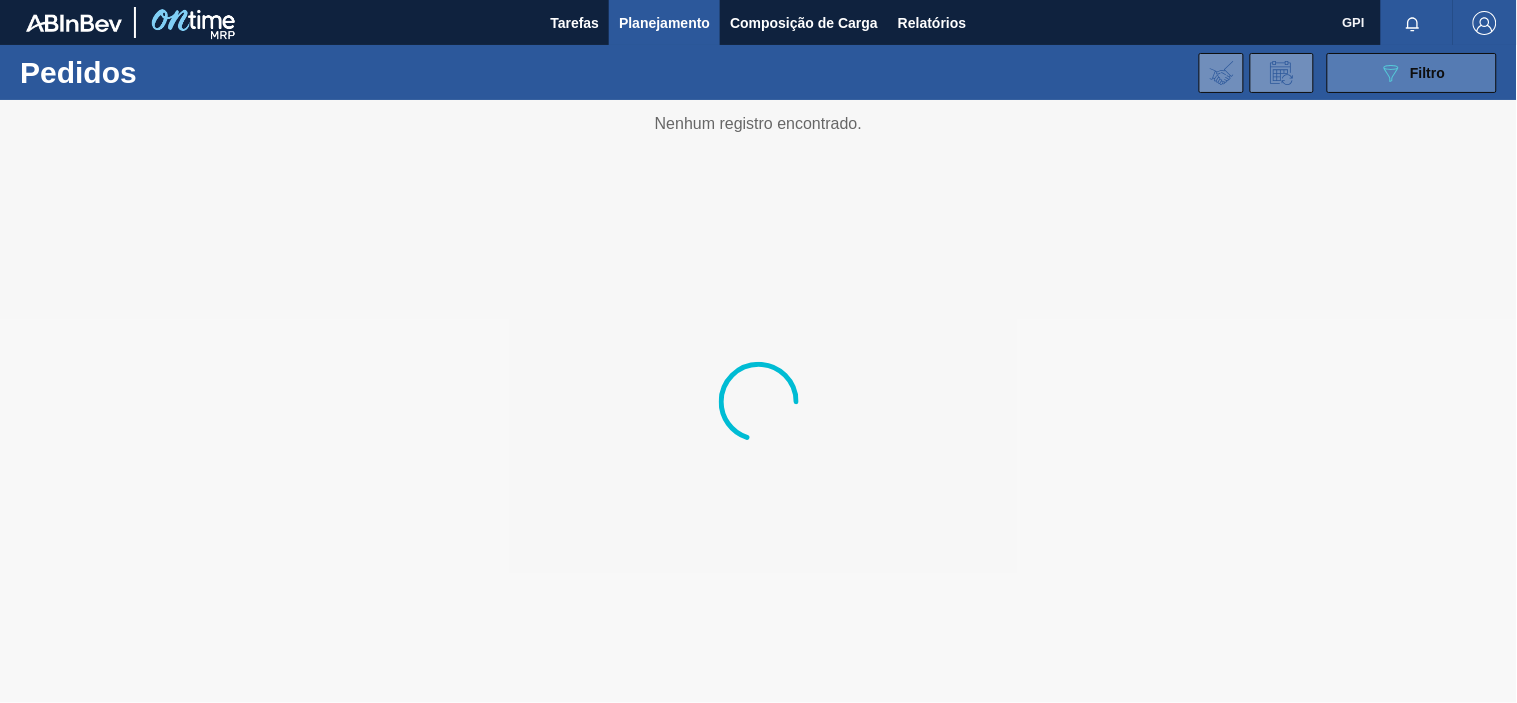 click on "089F7B8B-B2A5-4AFE-B5C0-19BA573D28AC" 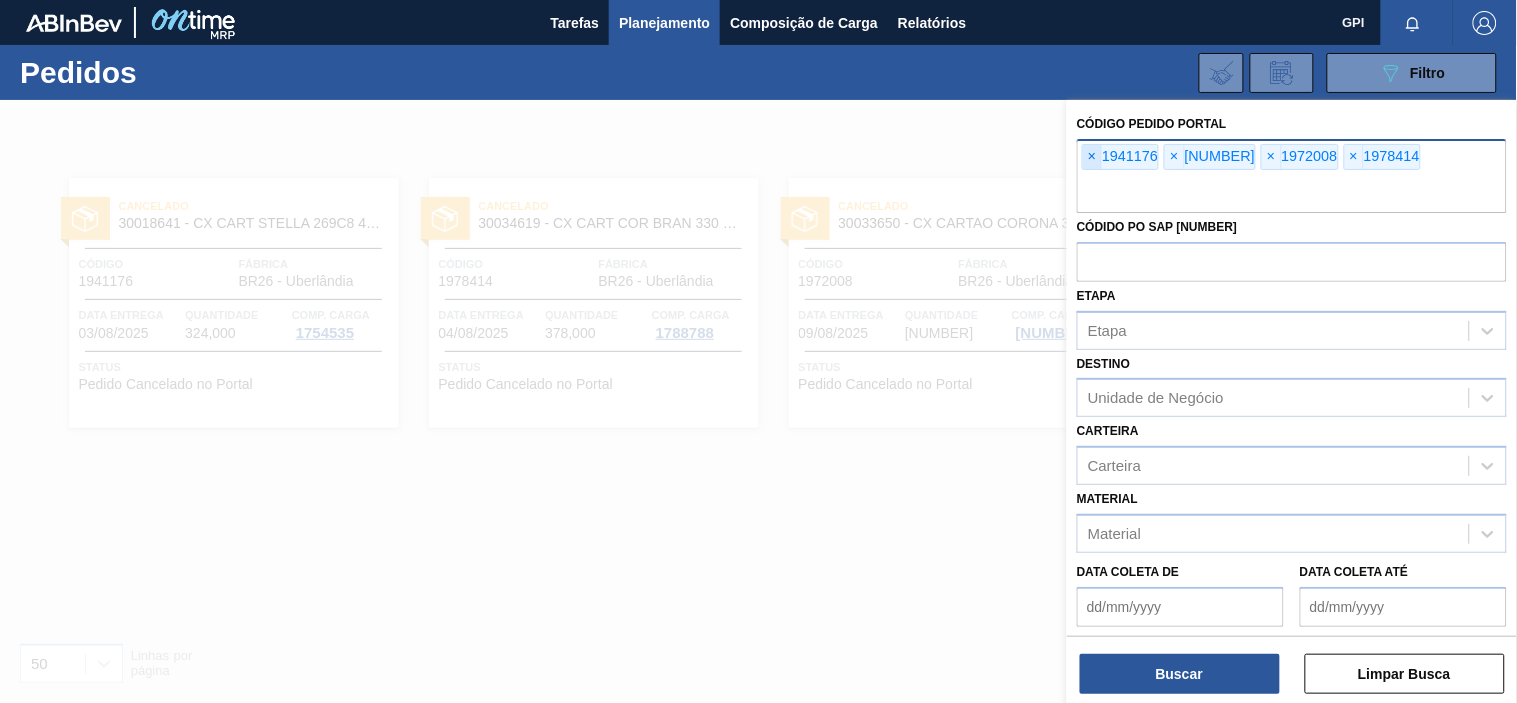 click on "×" at bounding box center (1092, 157) 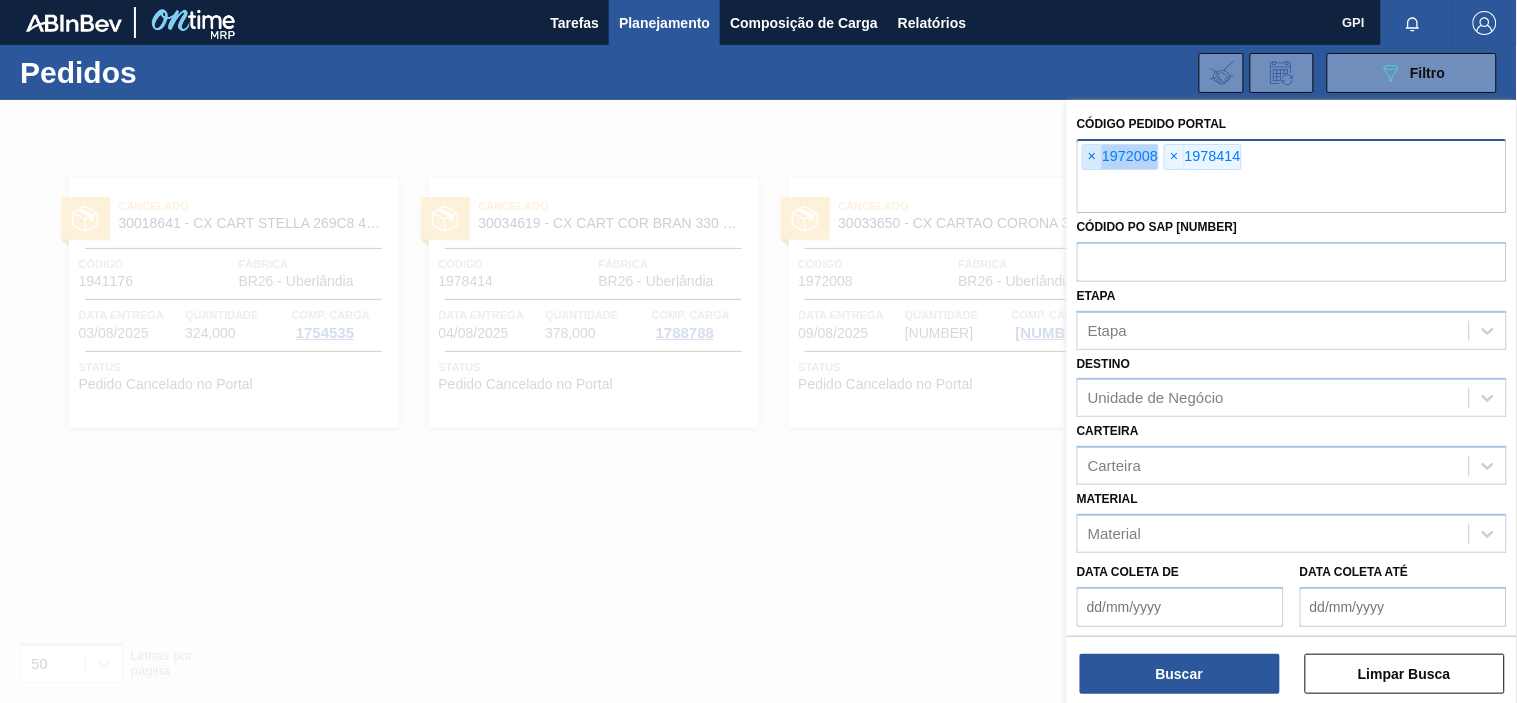 click on "×" at bounding box center [1092, 157] 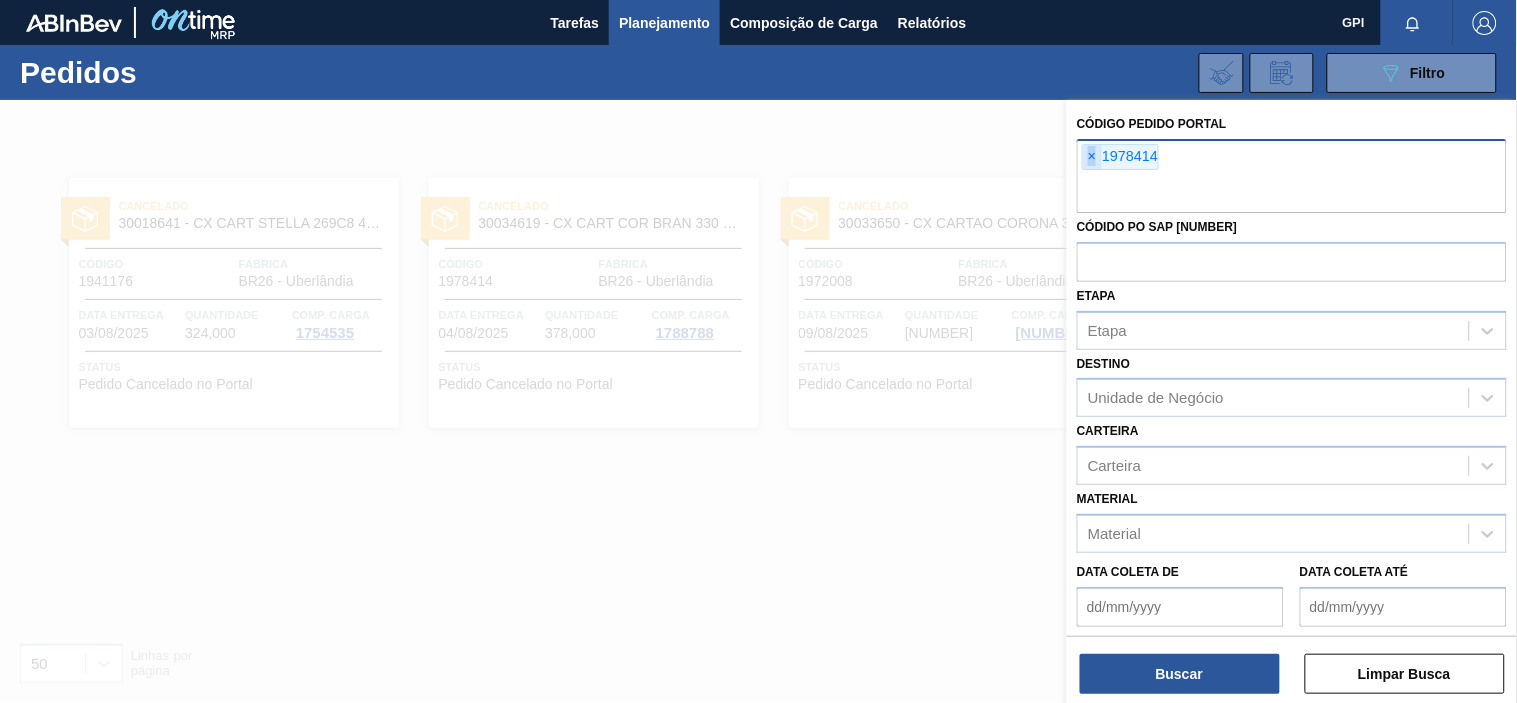 click on "×" at bounding box center [1092, 157] 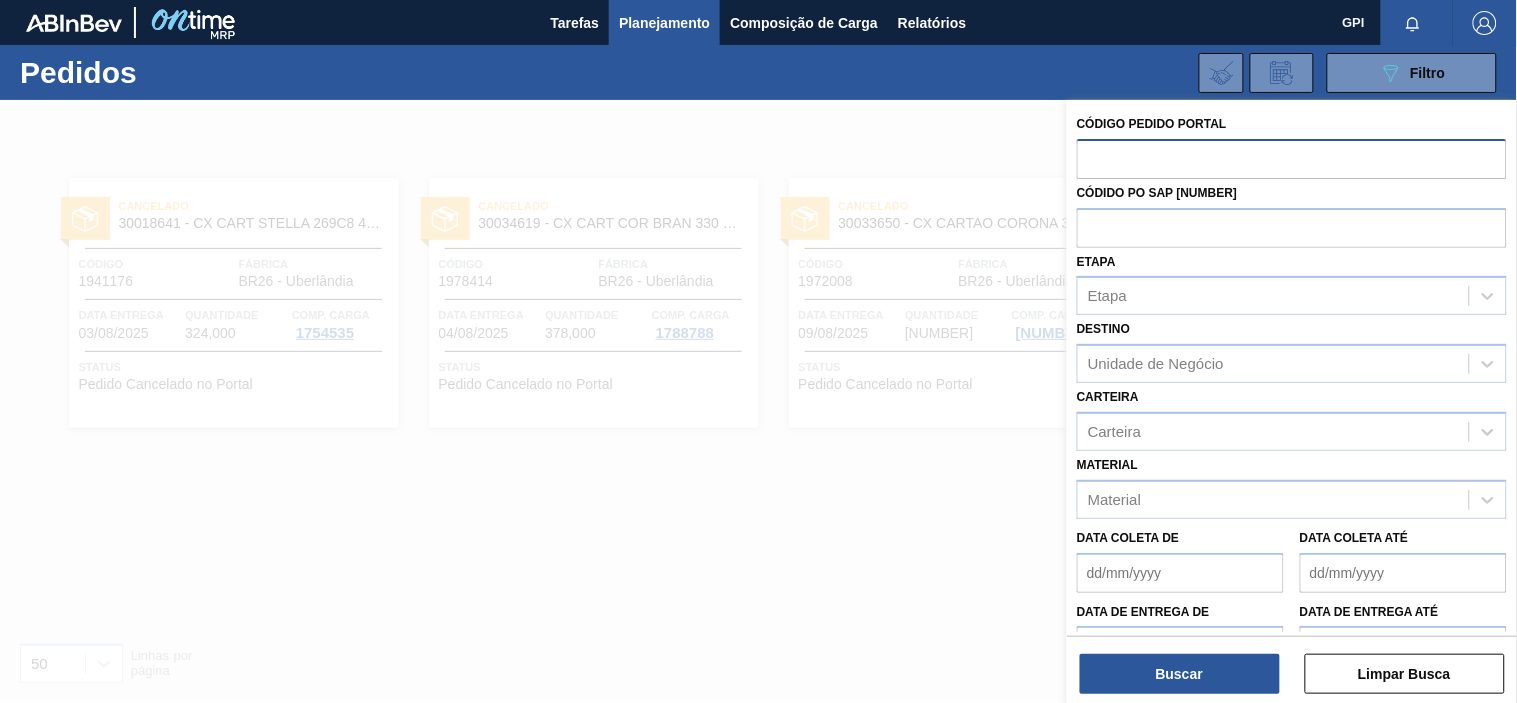 paste 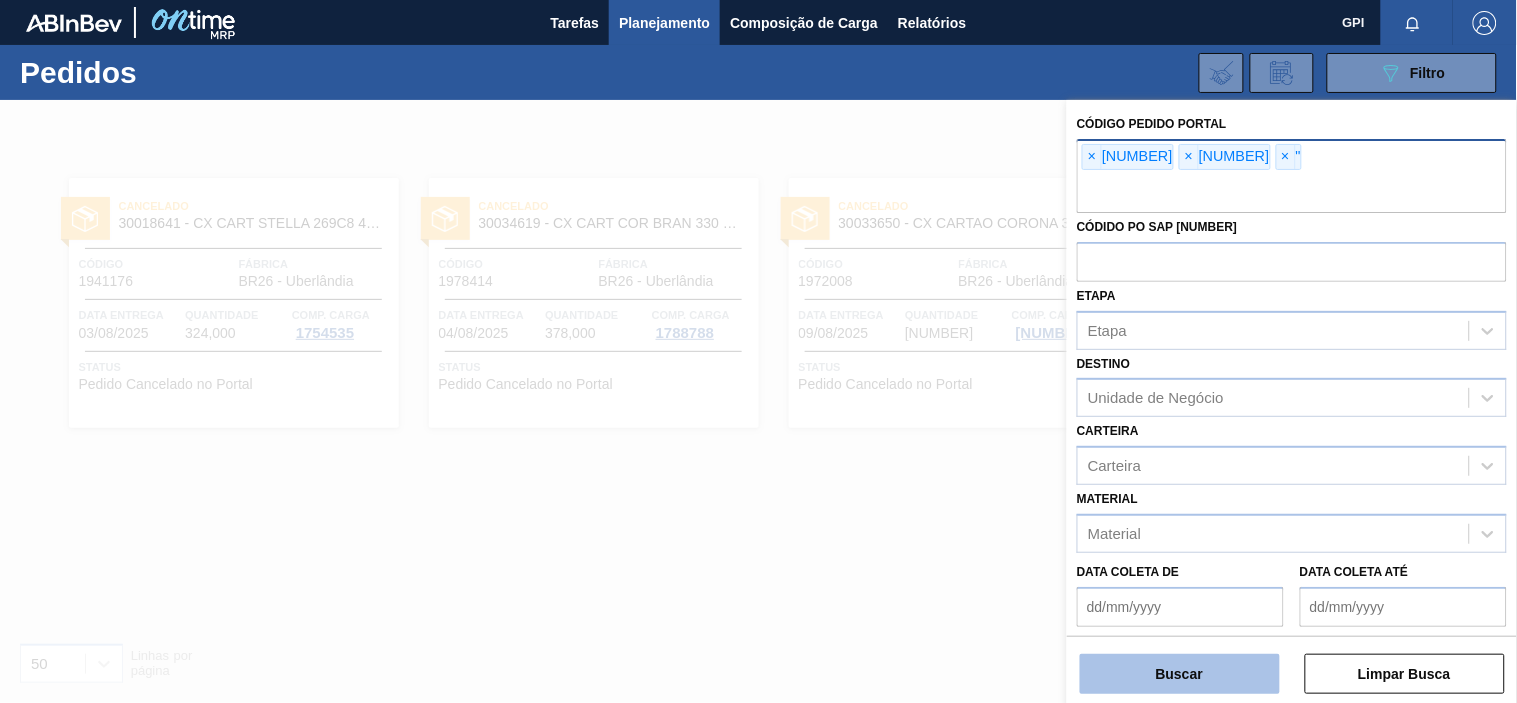 click on "Buscar" at bounding box center [1180, 674] 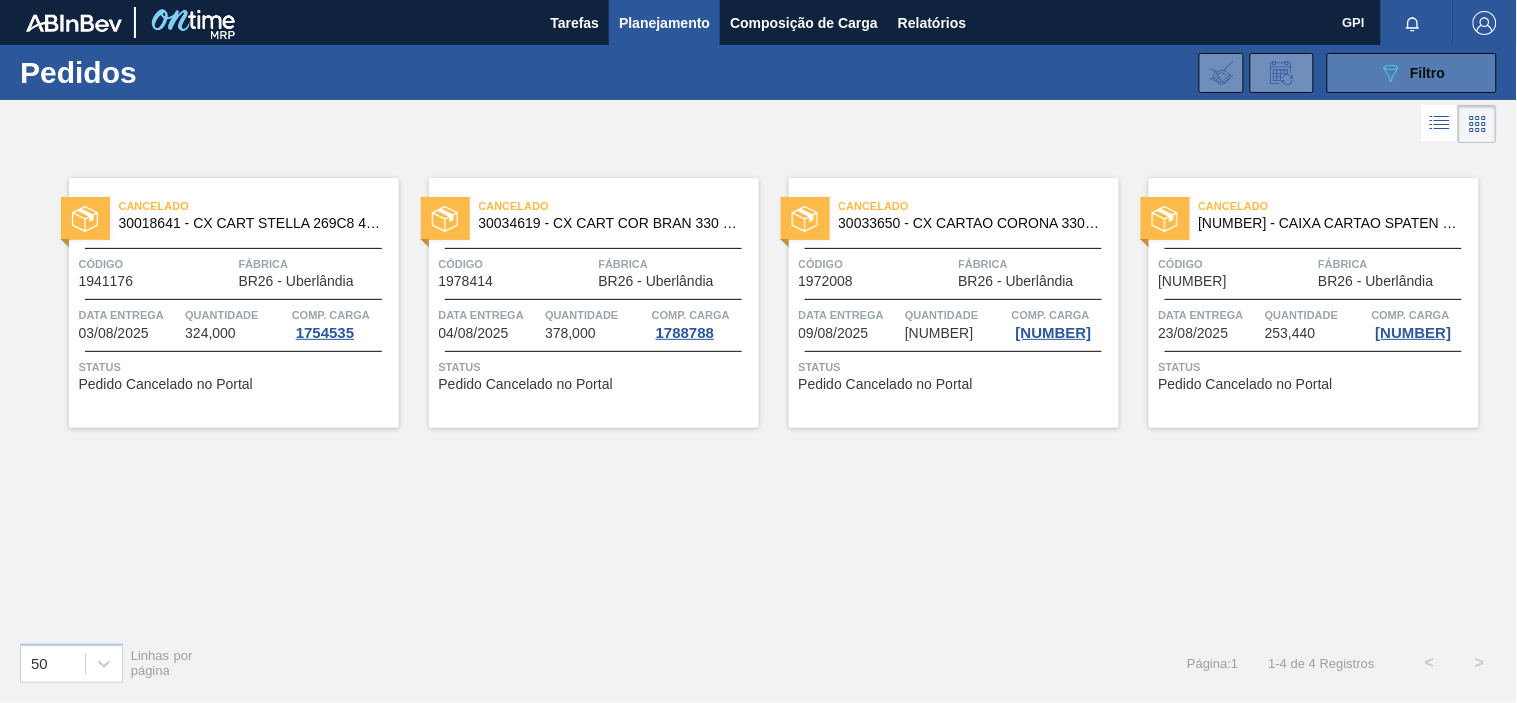 click on "089F7B8B-B2A5-4AFE-B5C0-19BA573D28AC" 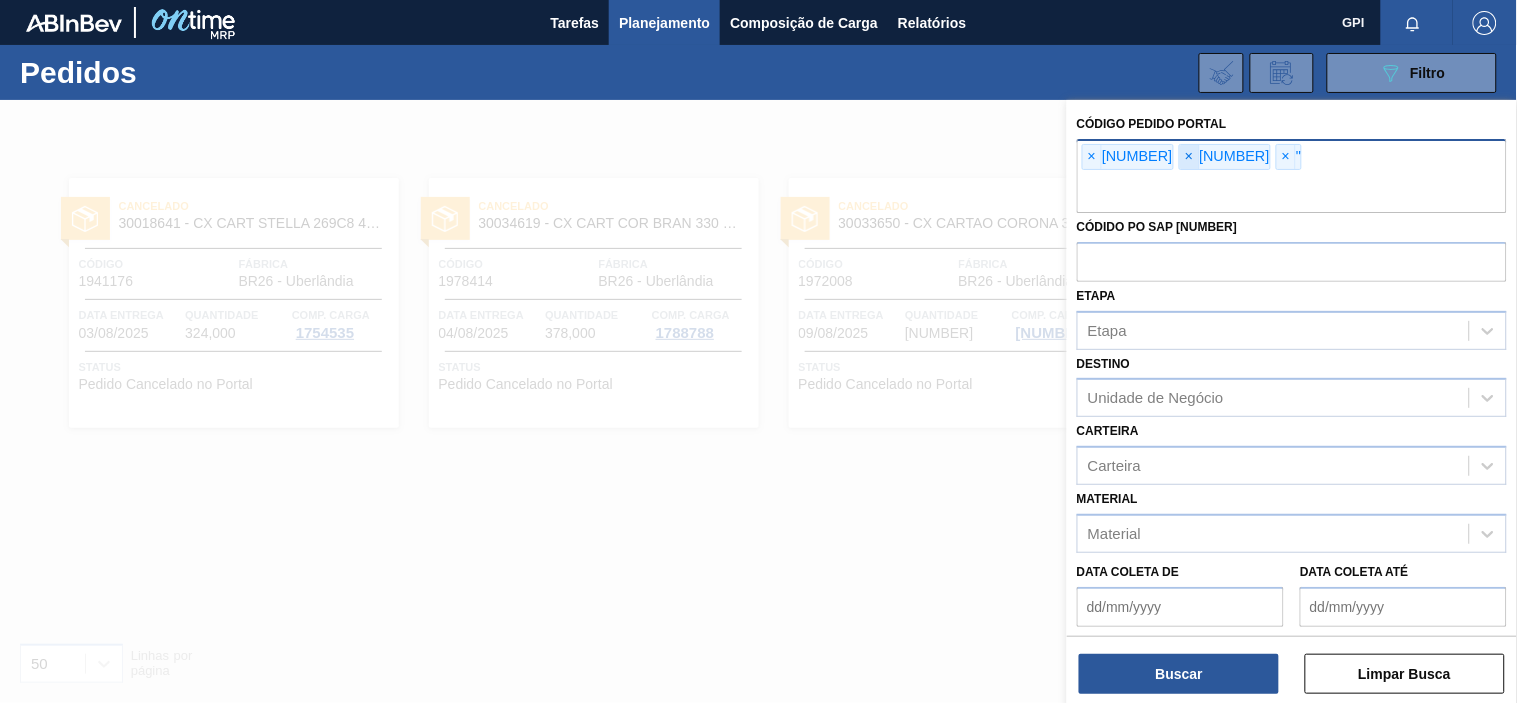click on "×" at bounding box center (1189, 157) 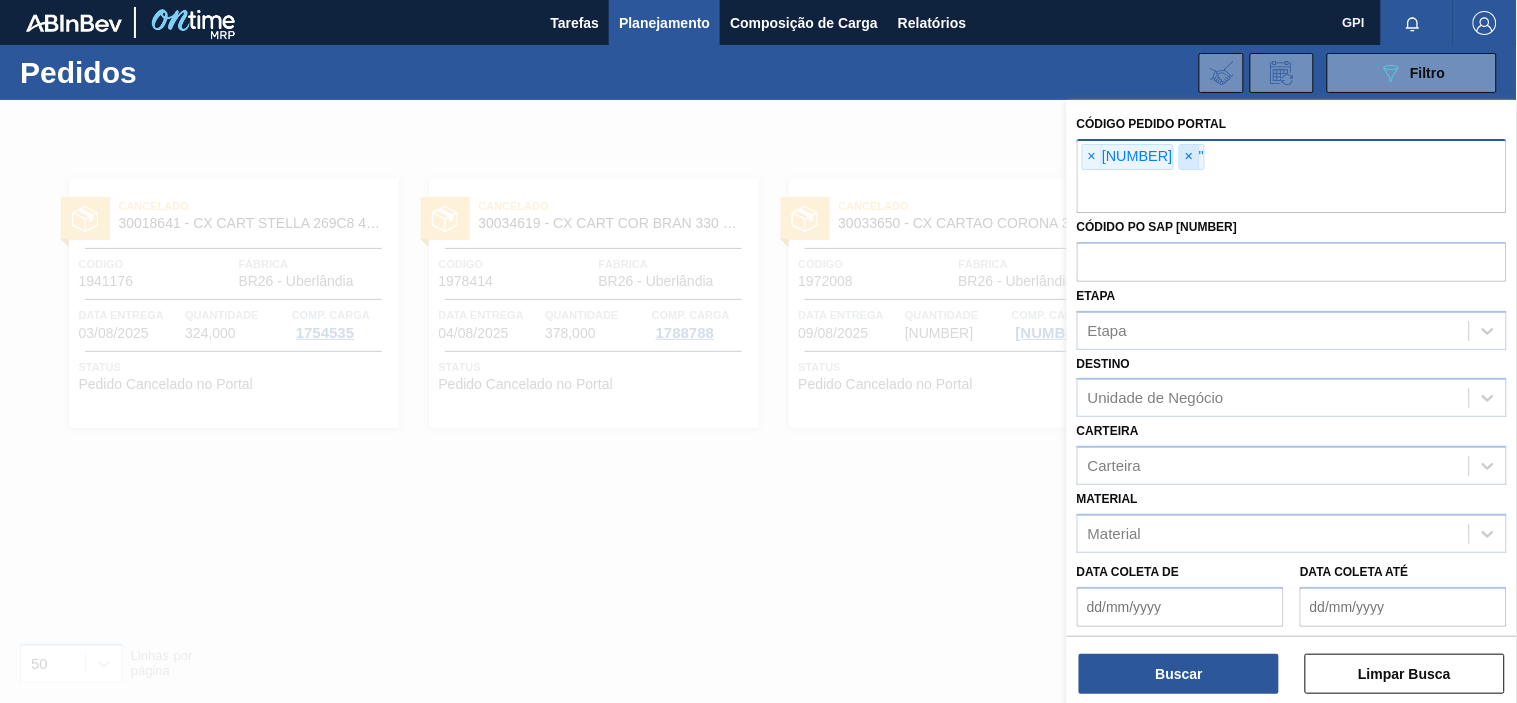 click on "×" at bounding box center (1189, 157) 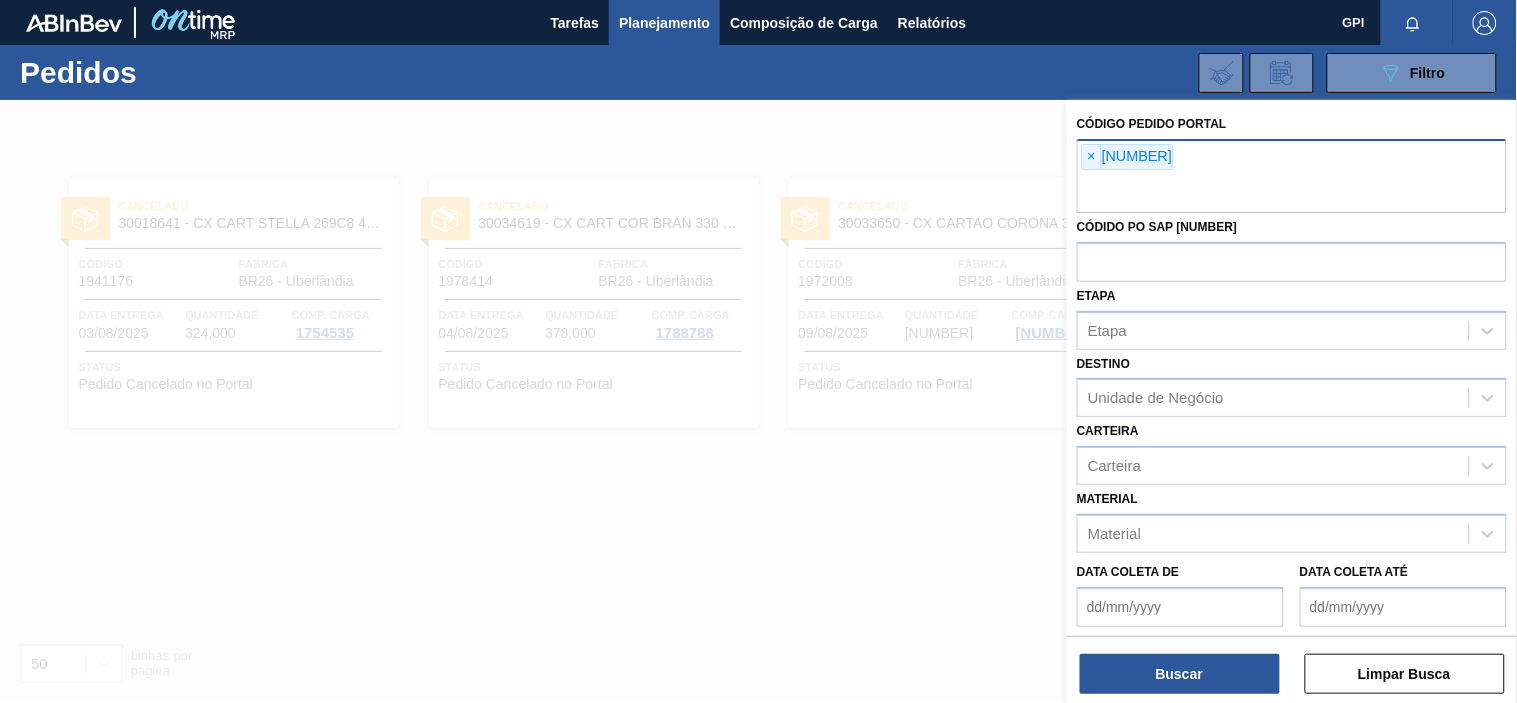 paste 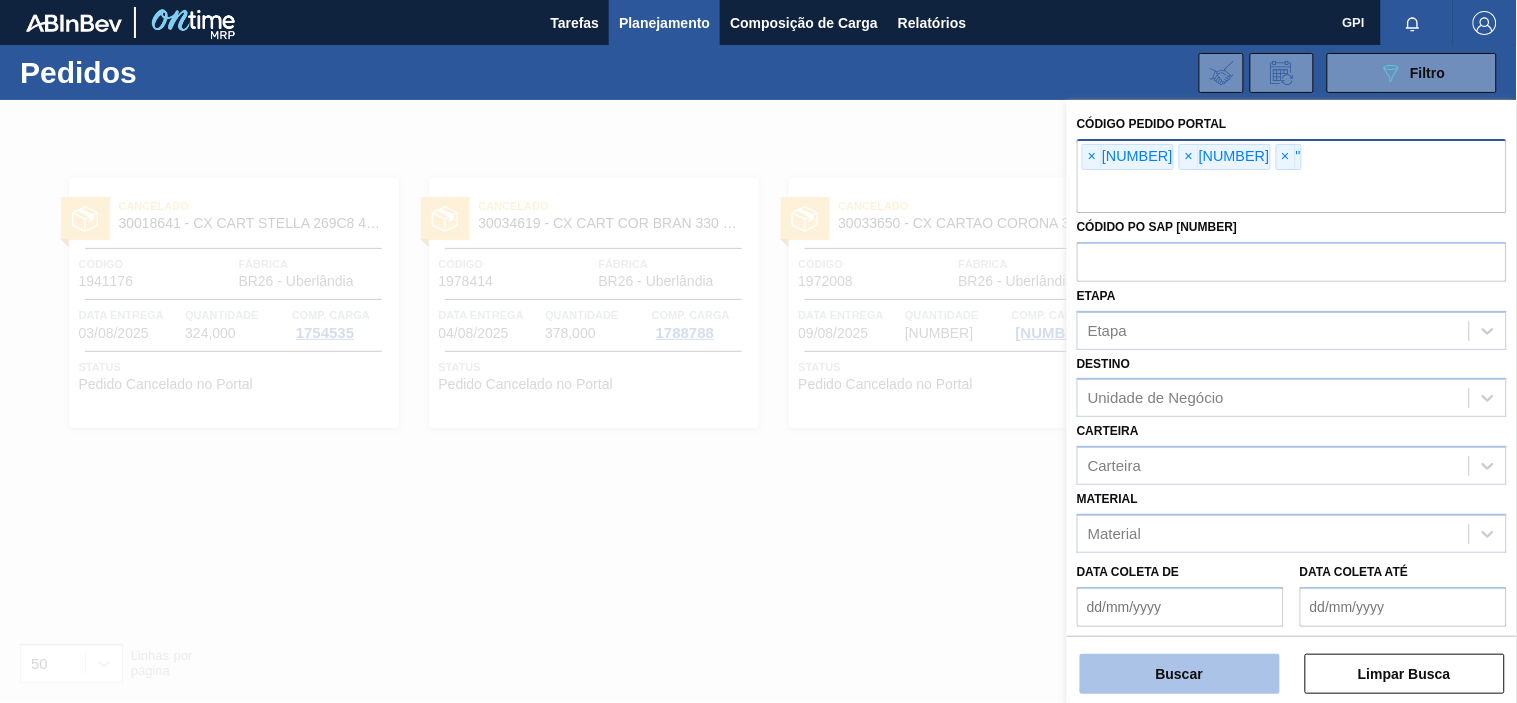 click on "Buscar" at bounding box center [1180, 674] 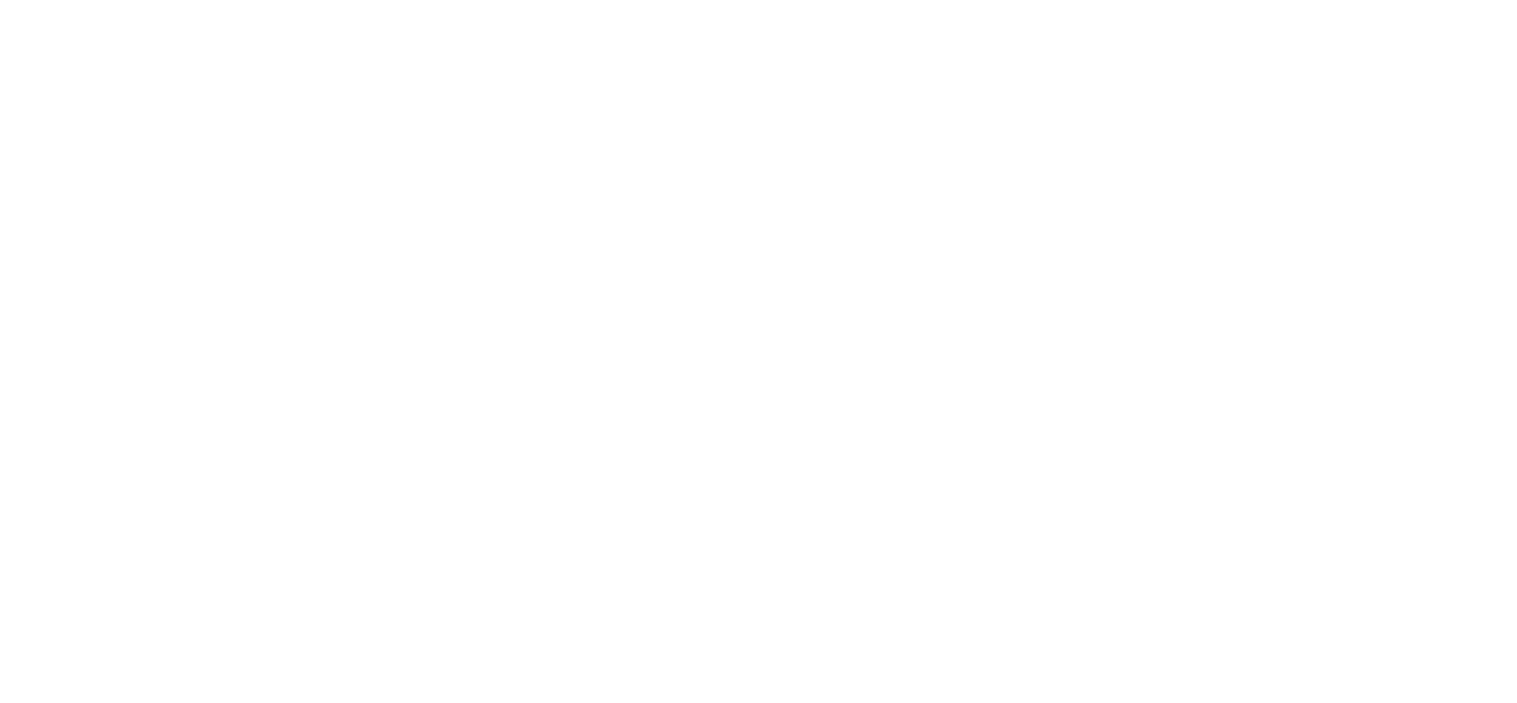 scroll, scrollTop: 0, scrollLeft: 0, axis: both 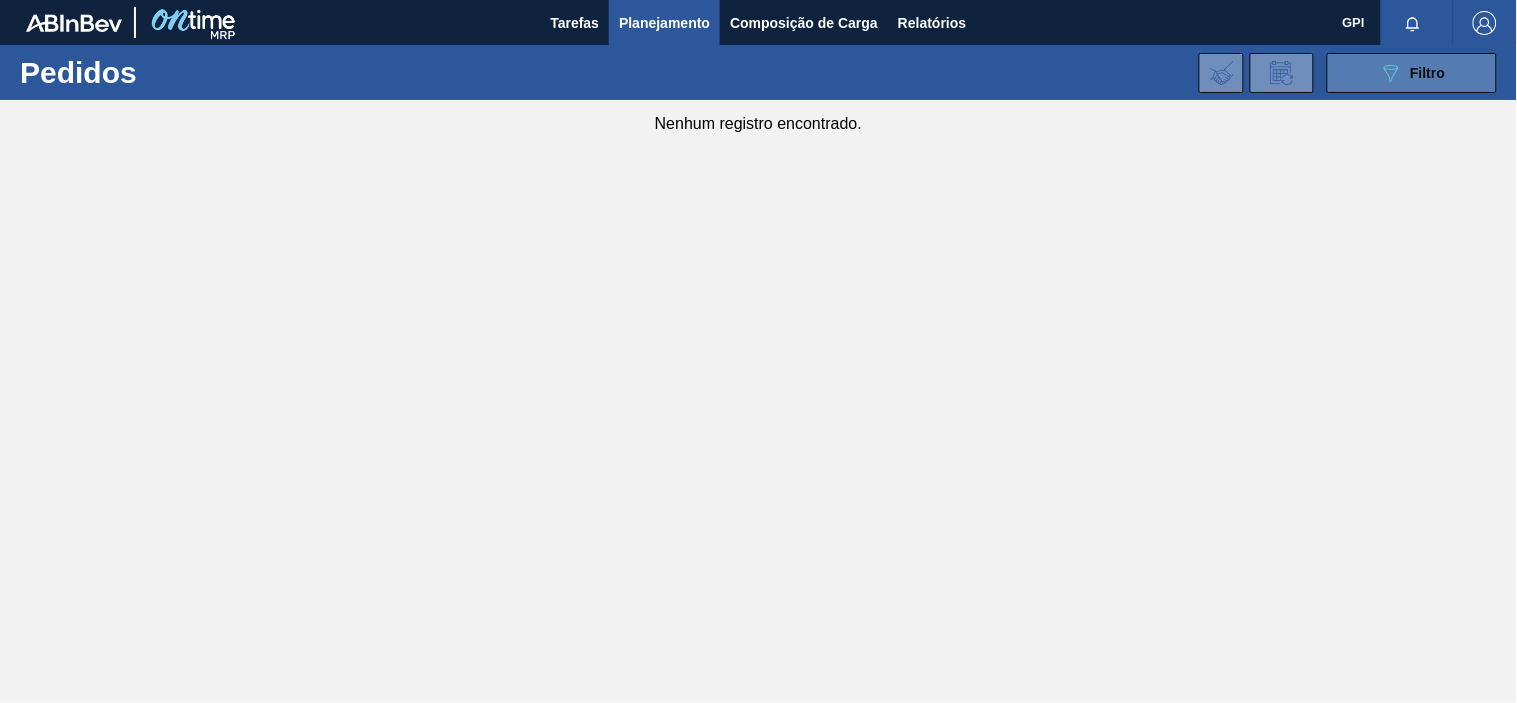 click on "089F7B8B-B2A5-4AFE-B5C0-19BA573D28AC" 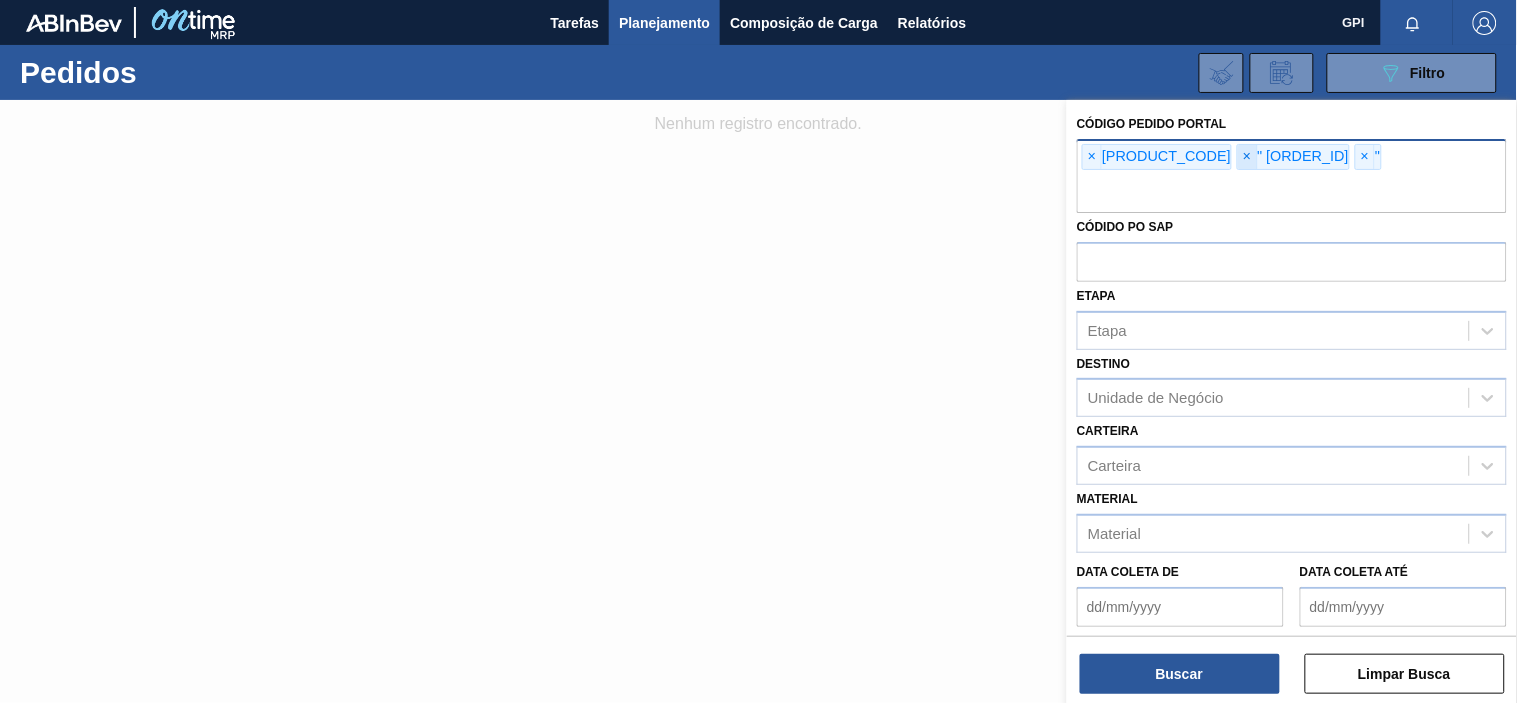 click on "×" at bounding box center [1247, 157] 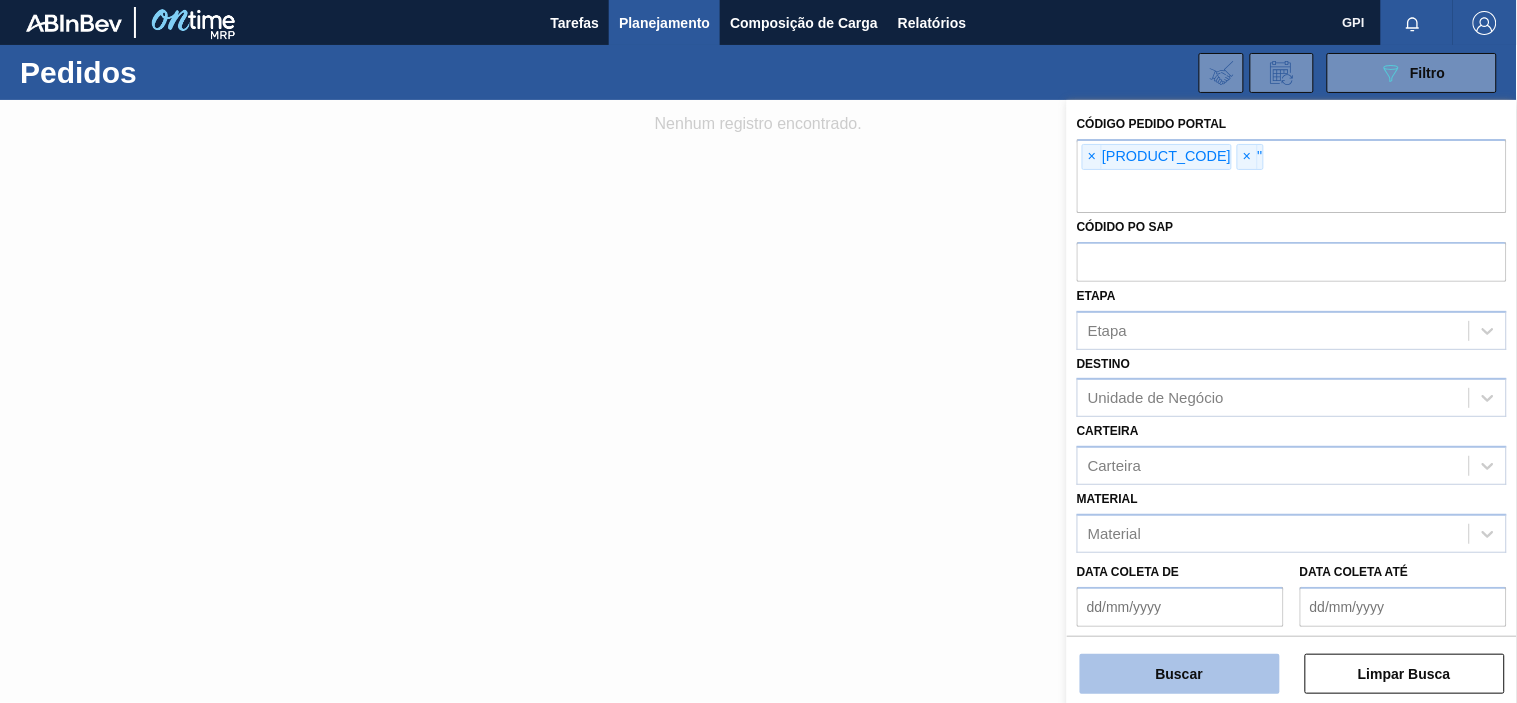 click on "Buscar" at bounding box center (1180, 674) 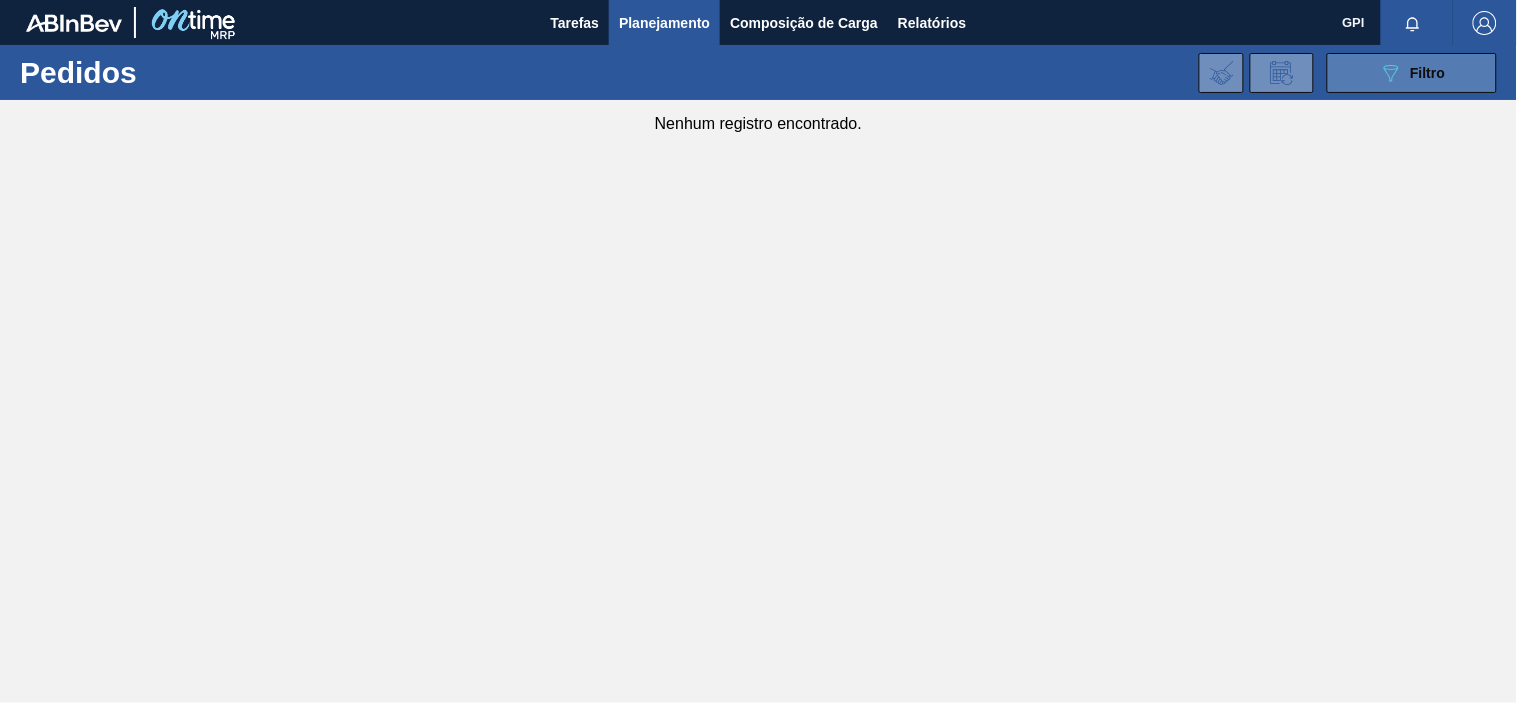 click on "089F7B8B-B2A5-4AFE-B5C0-19BA573D28AC Filtro" at bounding box center (1412, 73) 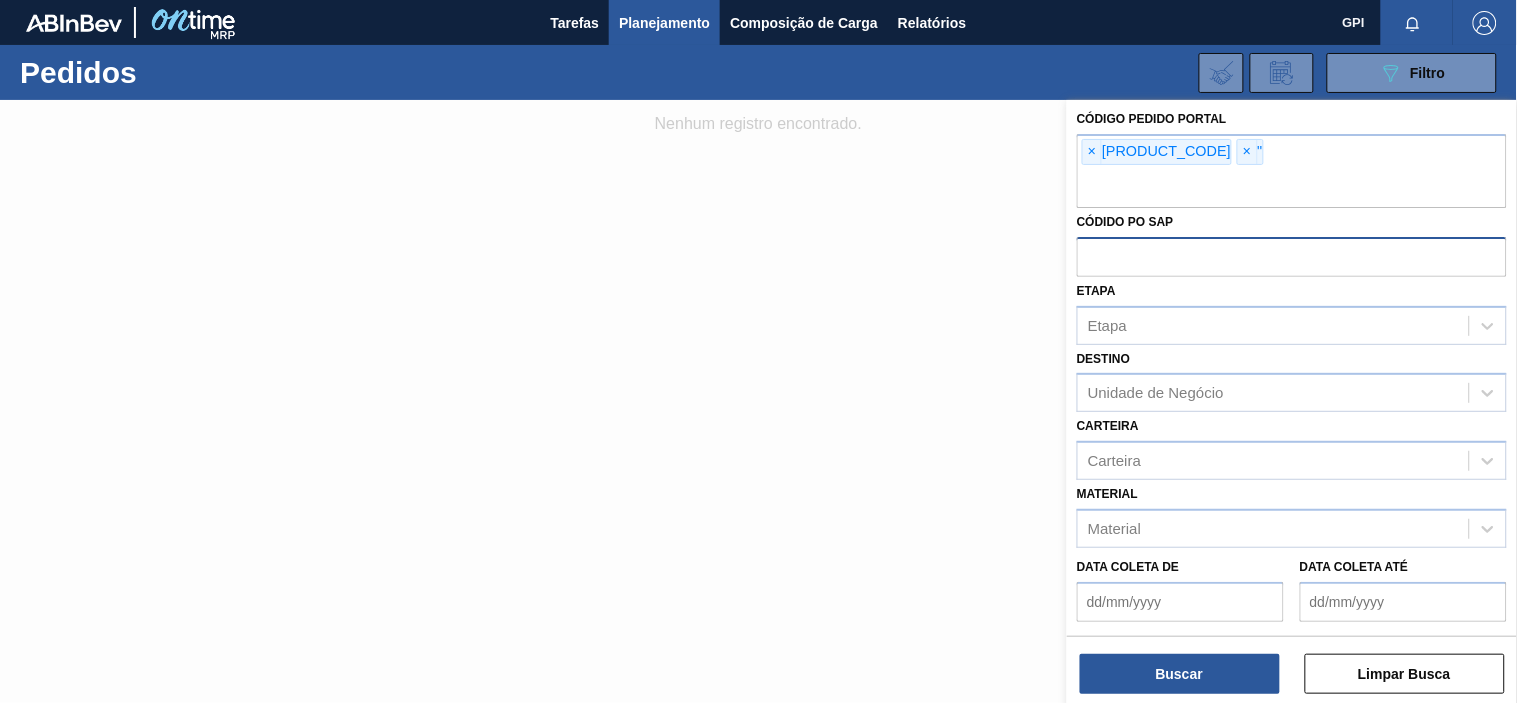 scroll, scrollTop: 0, scrollLeft: 0, axis: both 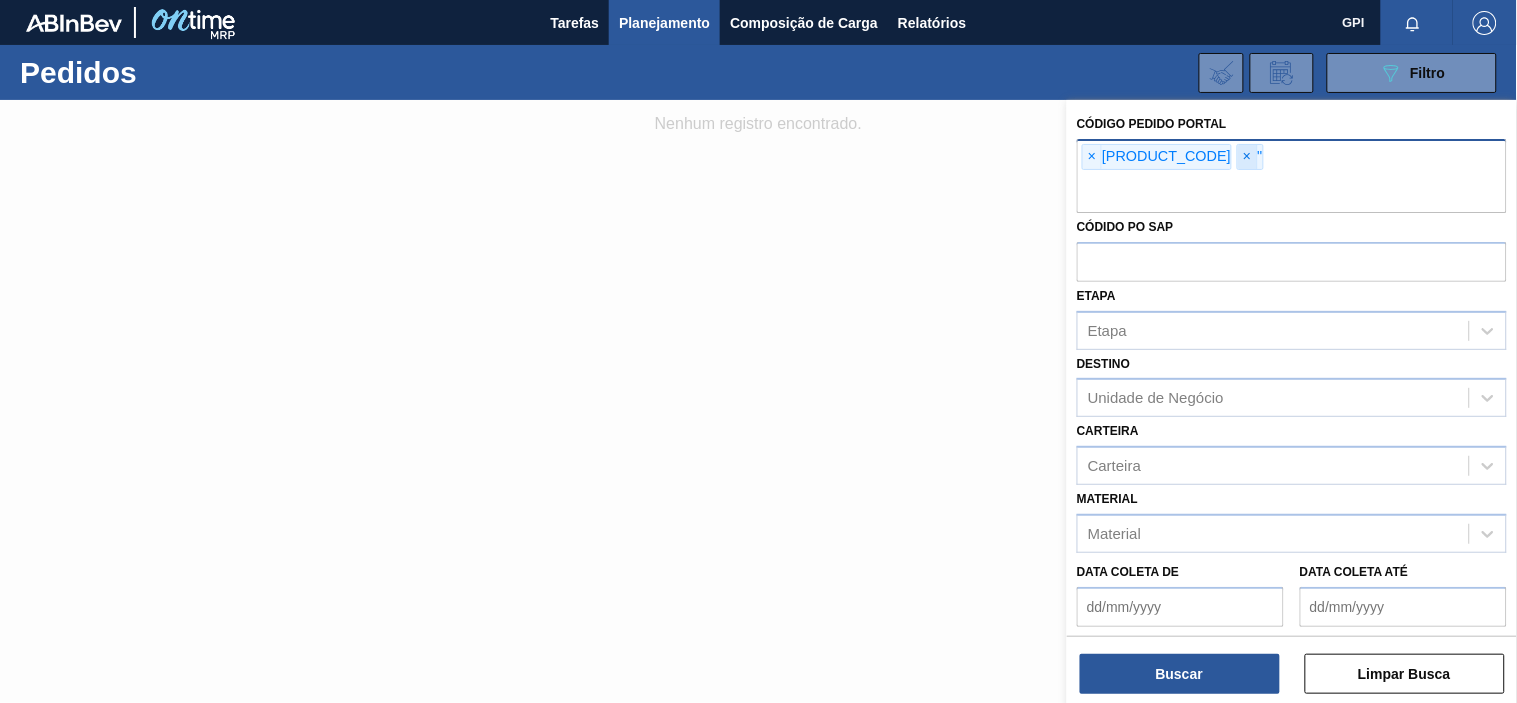 click on "×" at bounding box center [1247, 157] 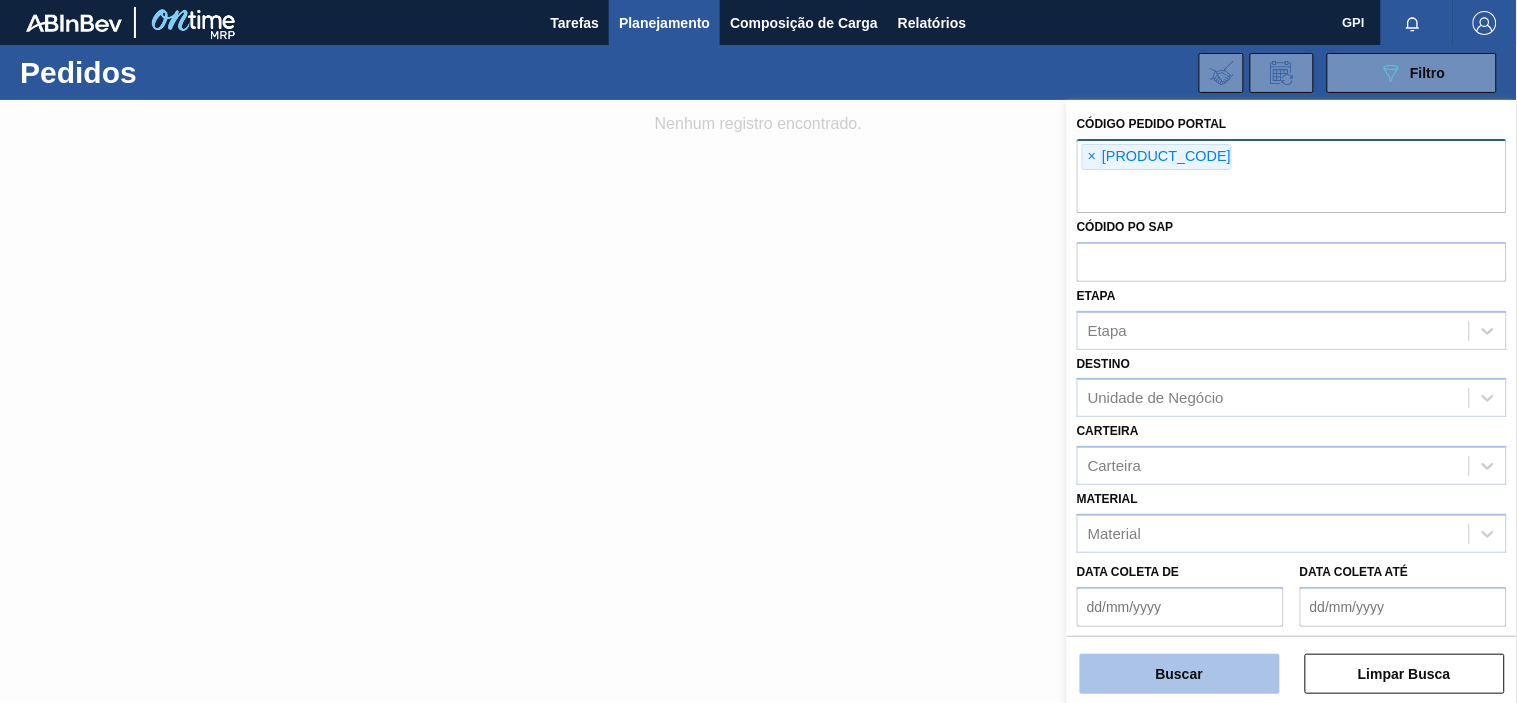 click on "Buscar" at bounding box center (1180, 674) 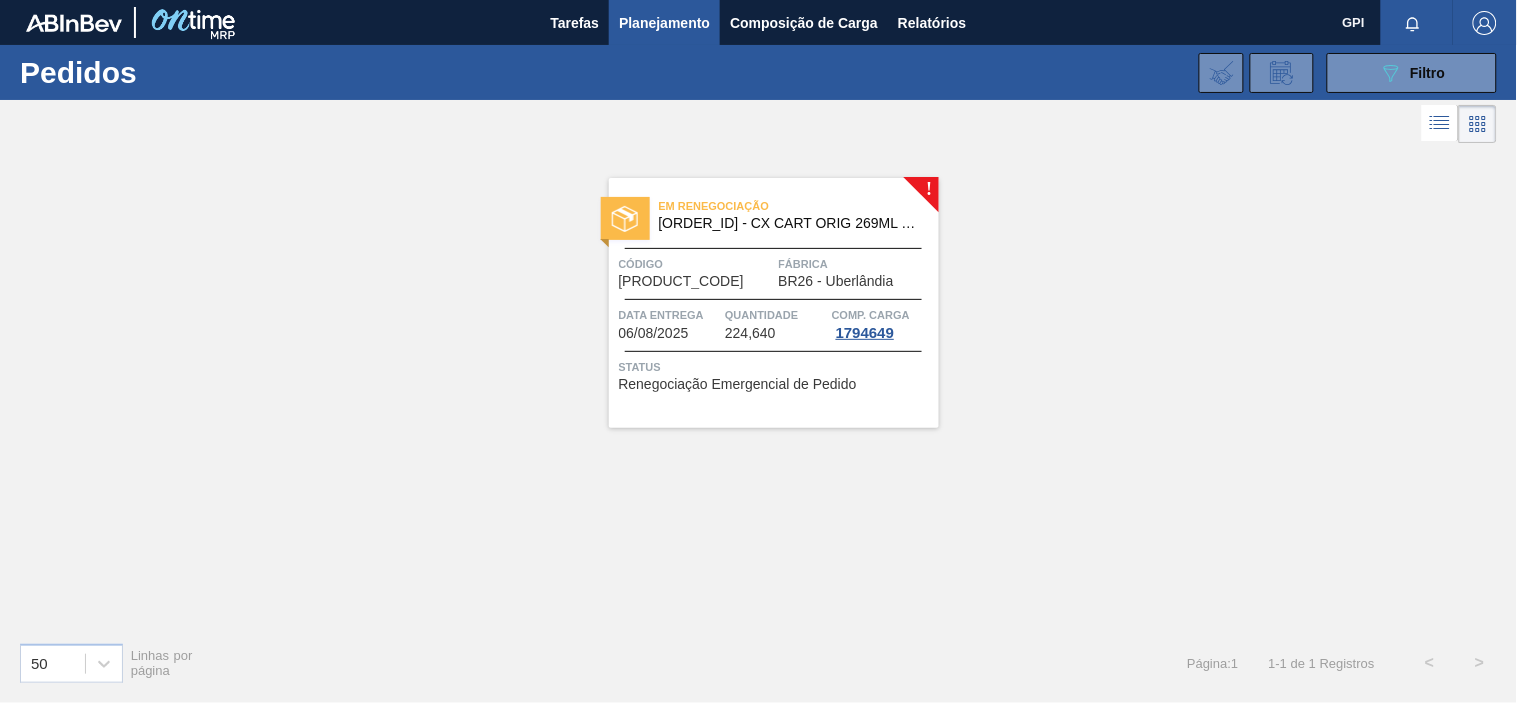click on "Código" at bounding box center (696, 264) 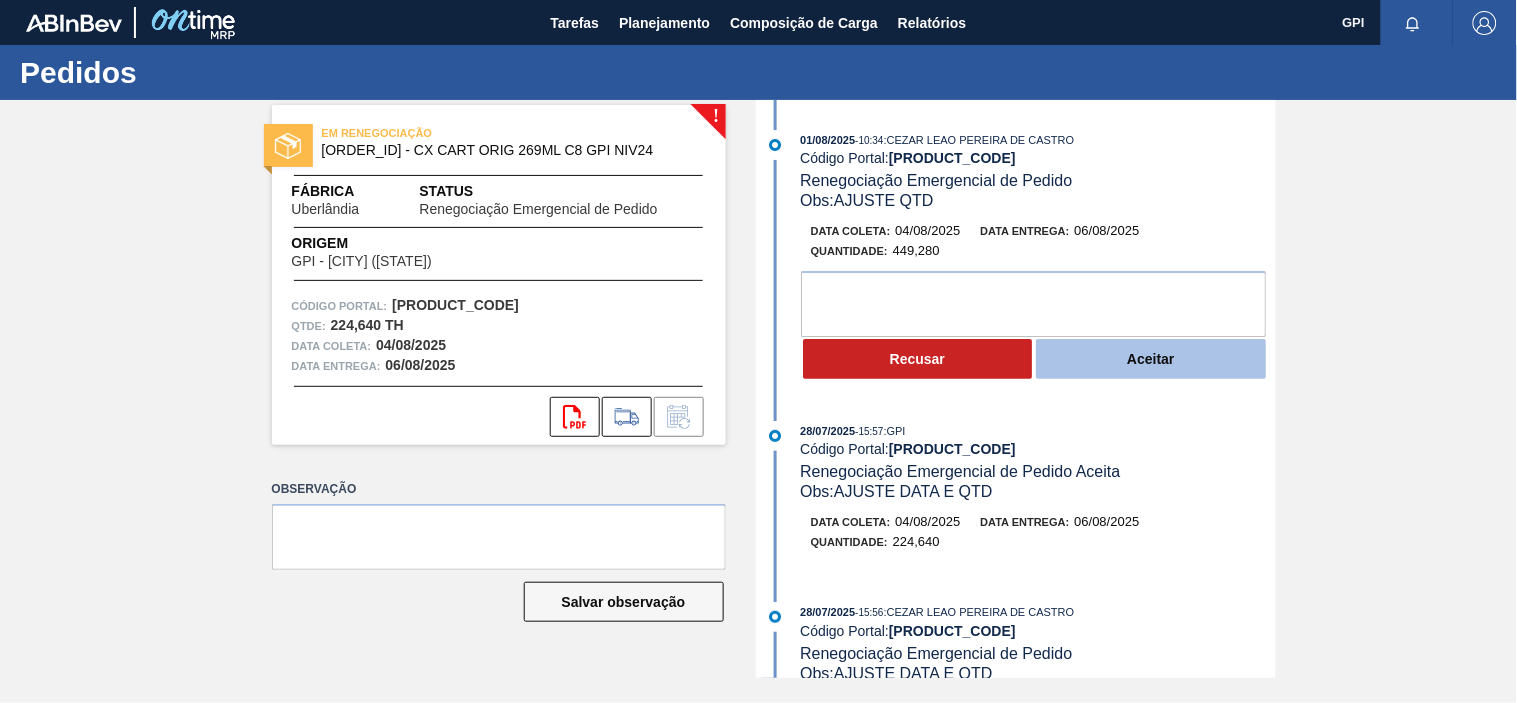 click on "Aceitar" at bounding box center [1151, 359] 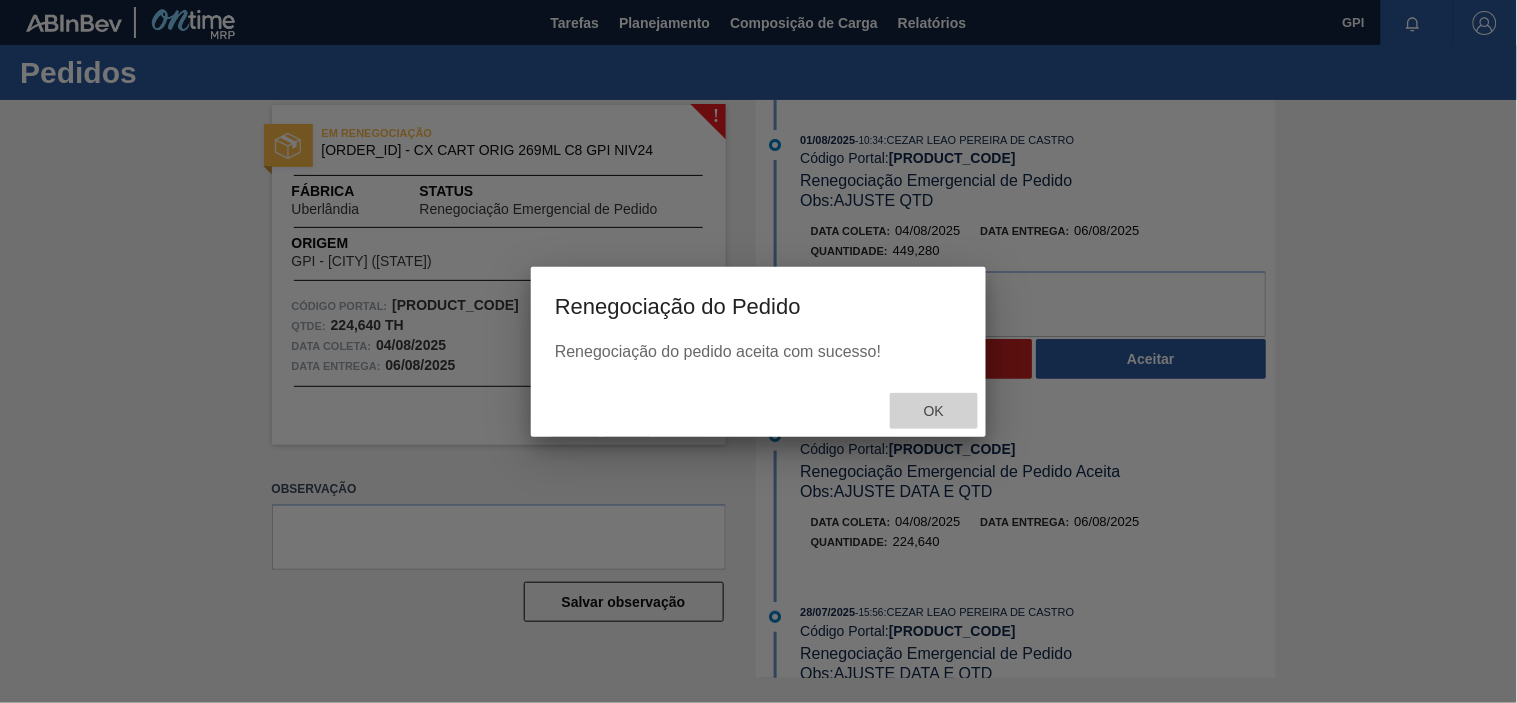 click on "Ok" at bounding box center (934, 411) 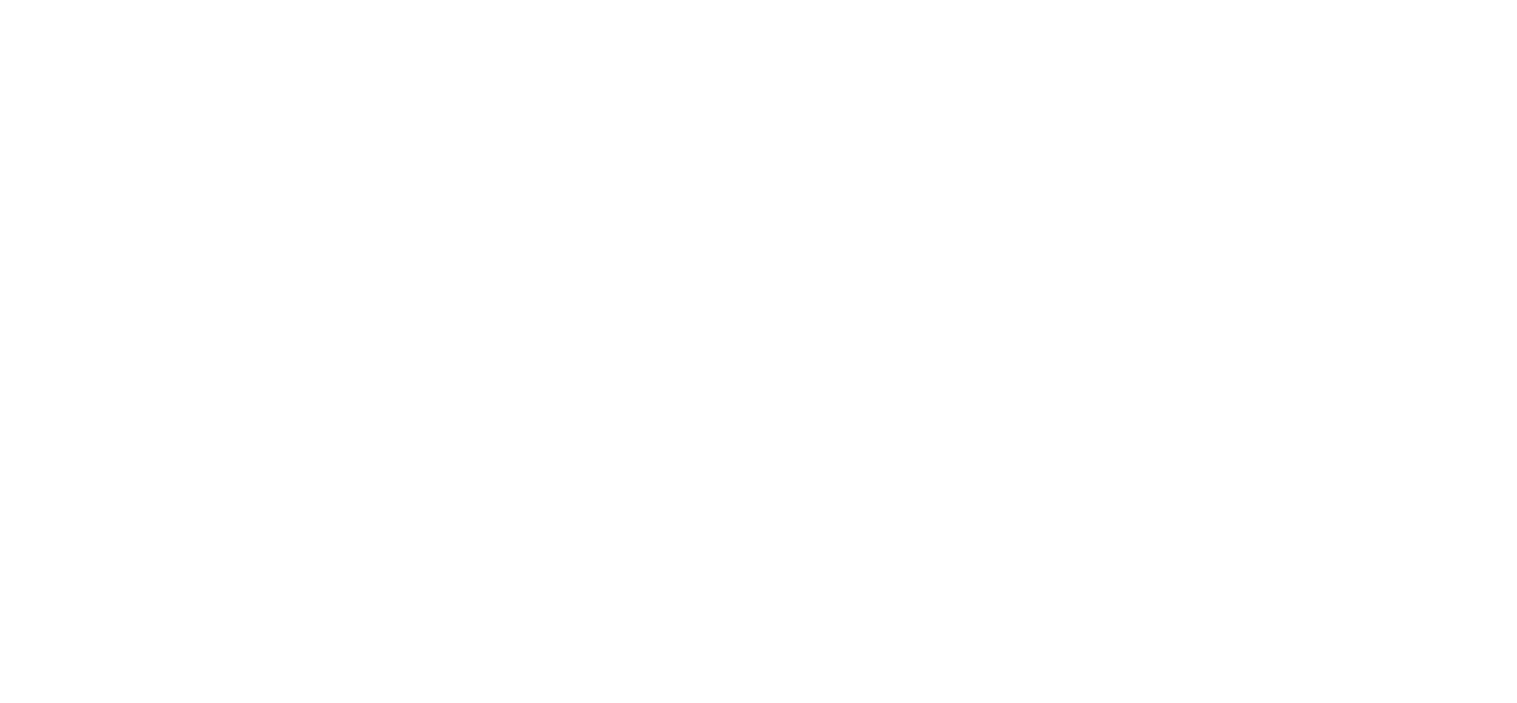 scroll, scrollTop: 0, scrollLeft: 0, axis: both 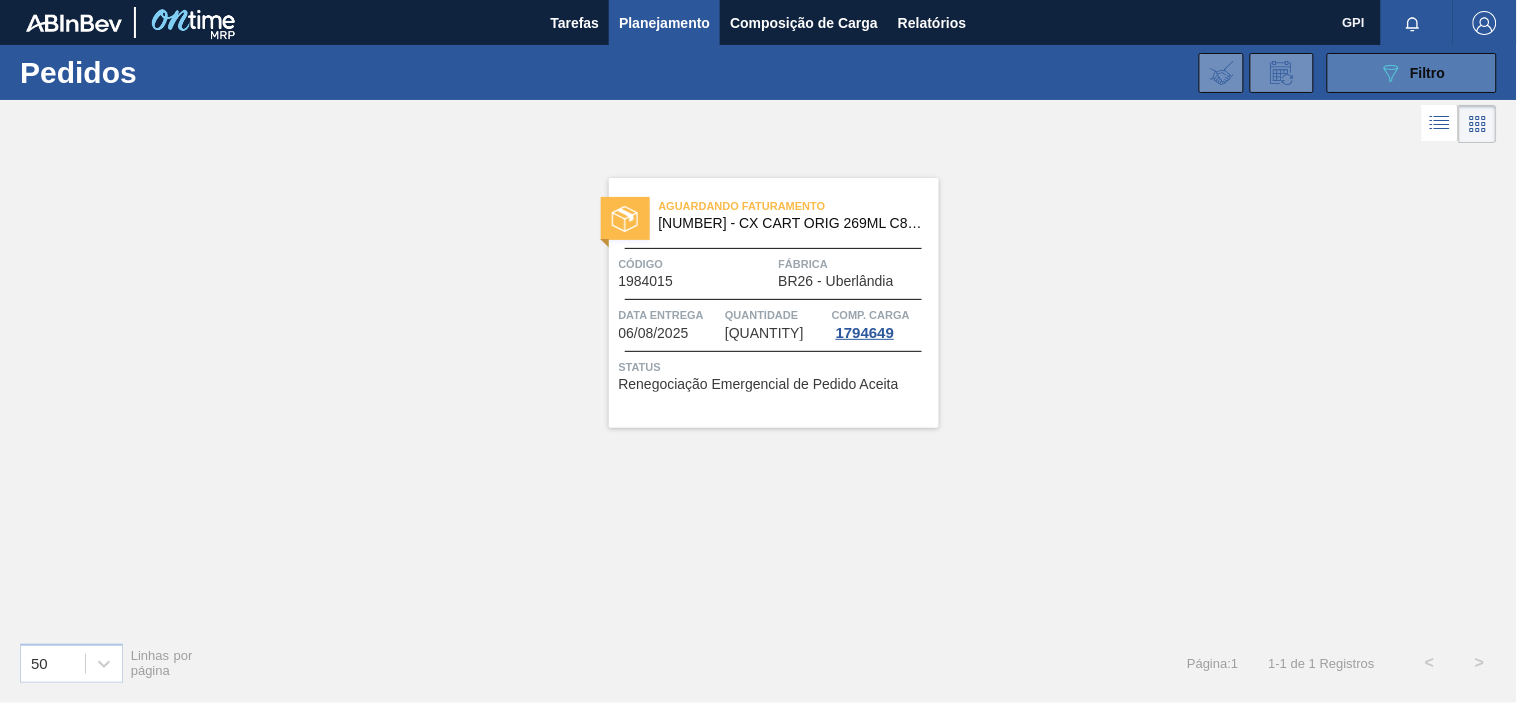 click on "Filtro" at bounding box center (1428, 73) 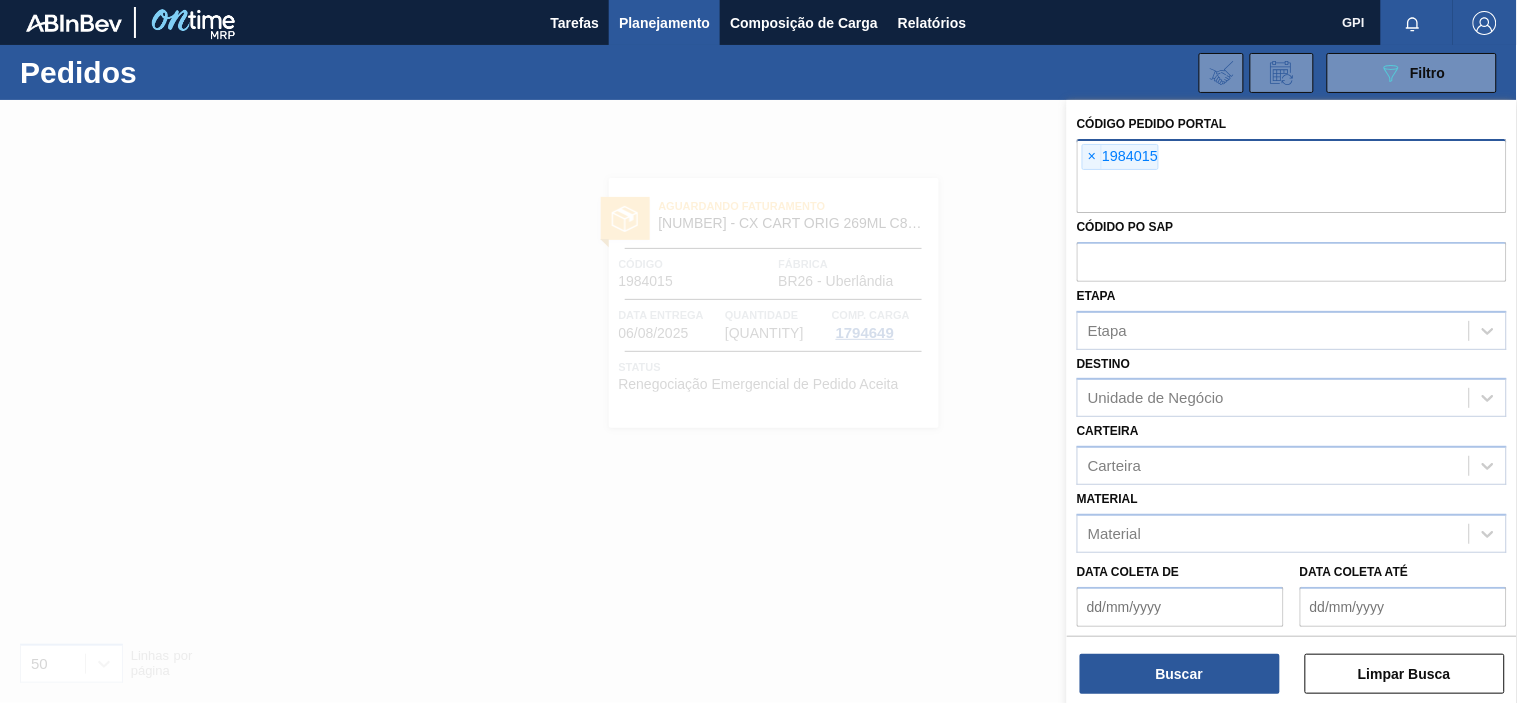 click at bounding box center [1292, 194] 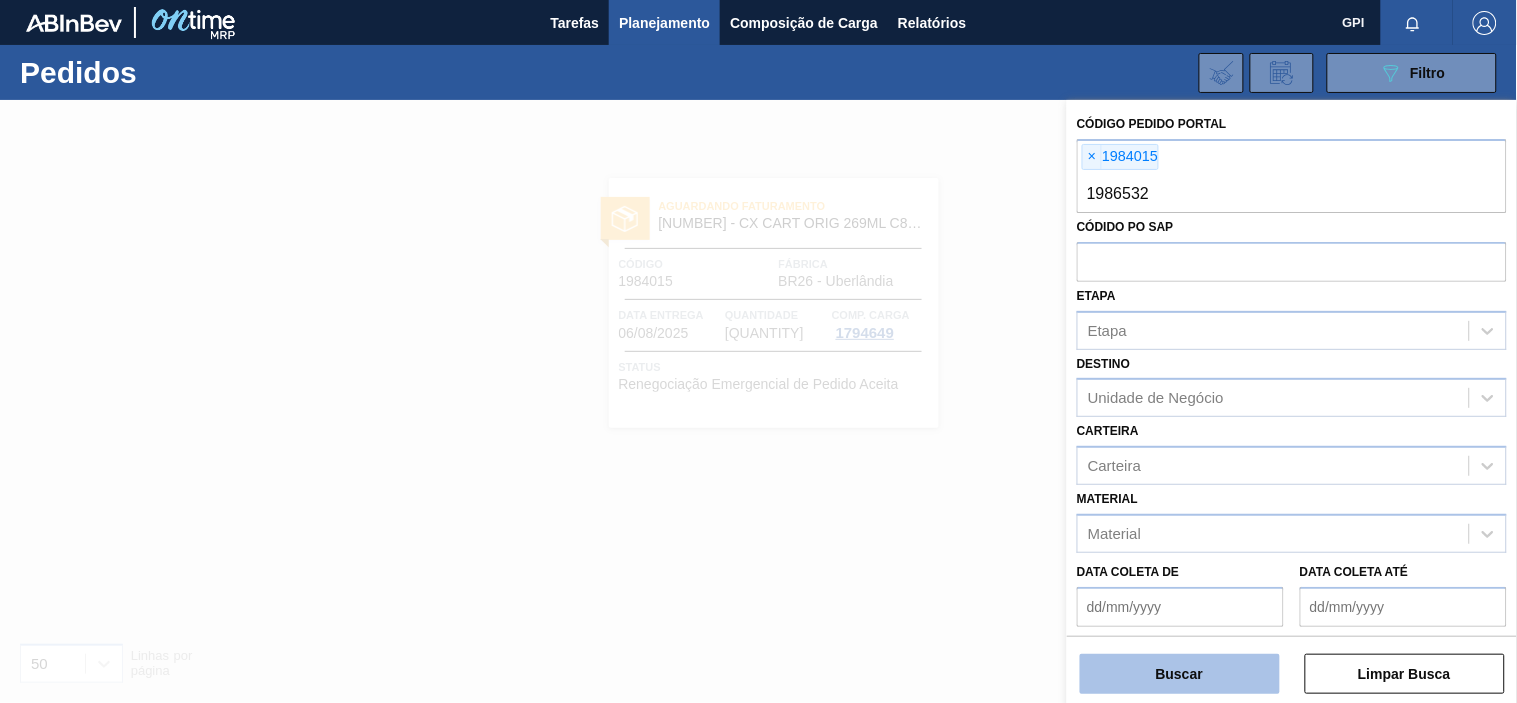 type on "1986532" 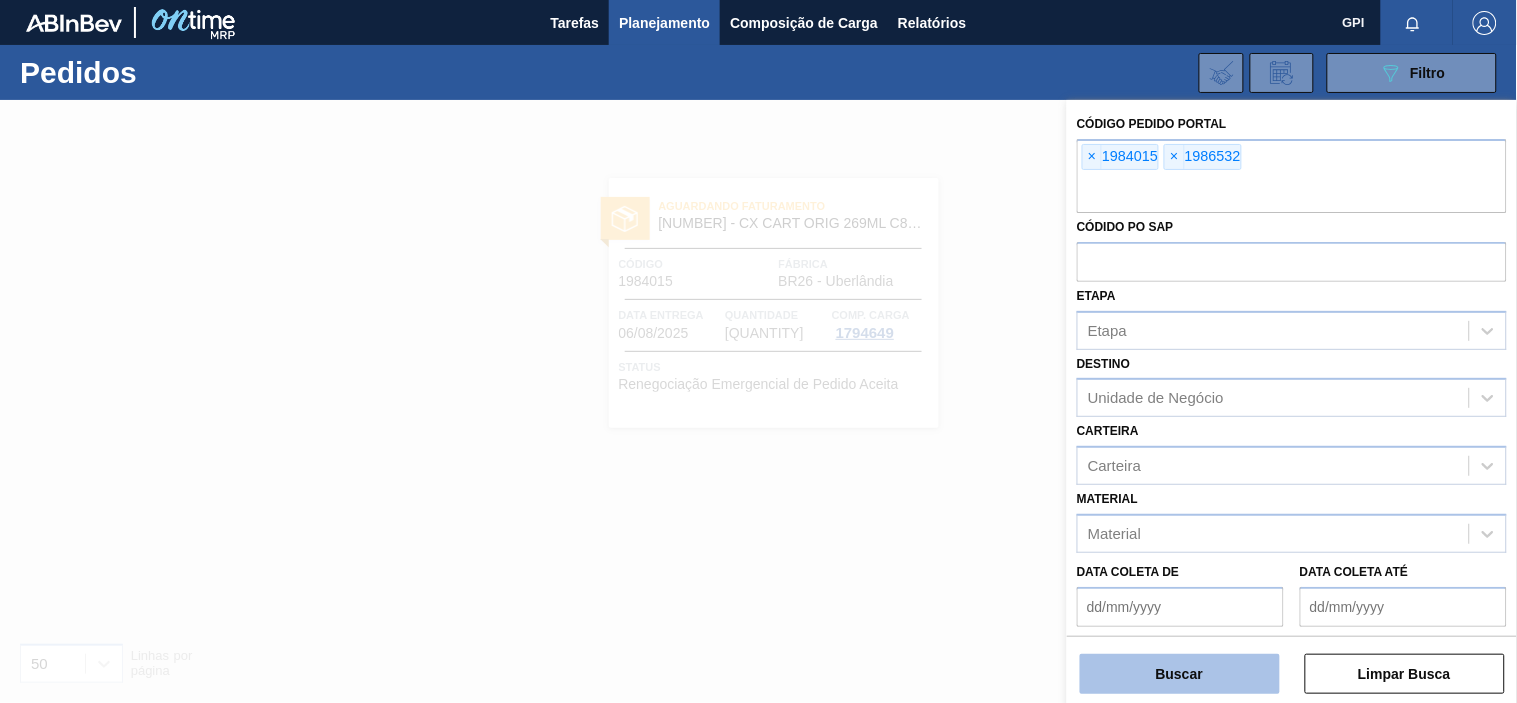 click on "Buscar" at bounding box center (1180, 674) 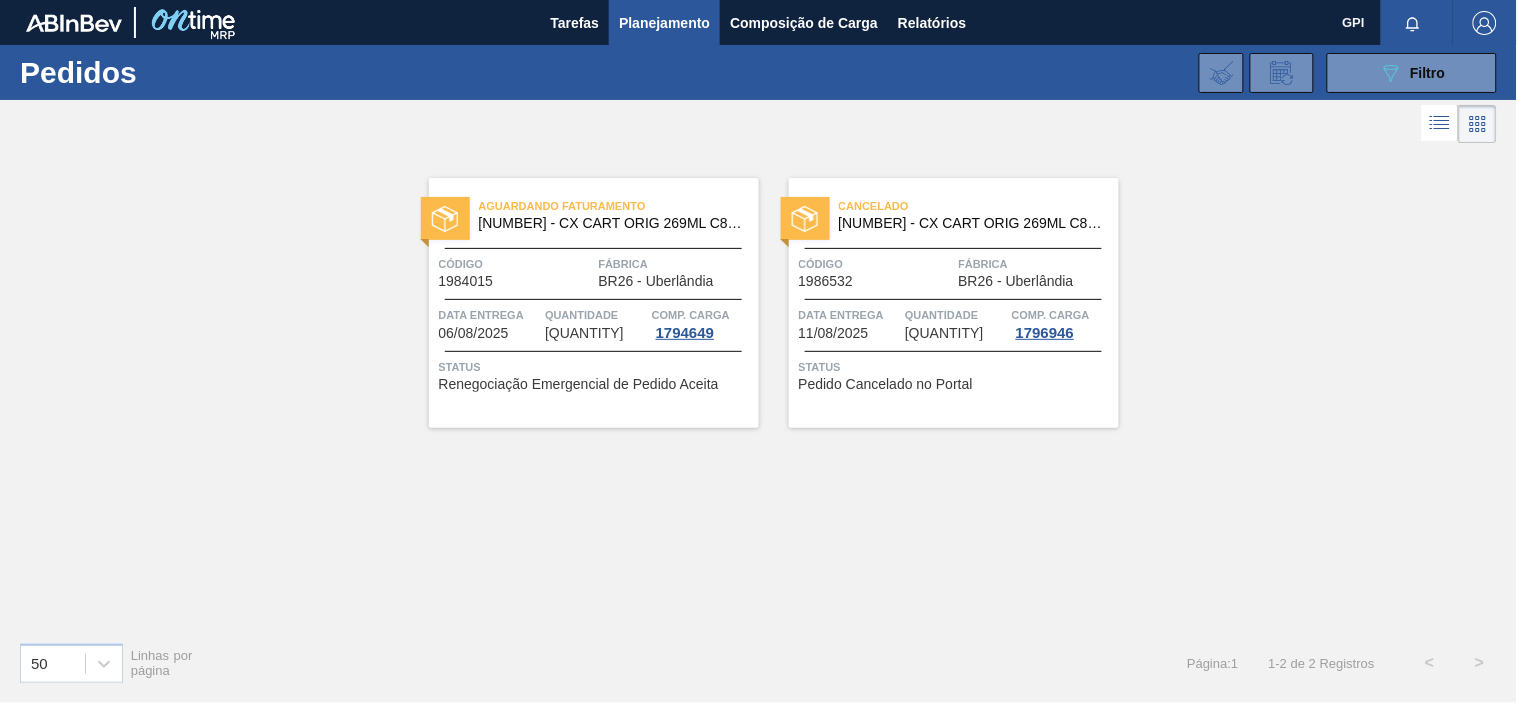 click on "Código" at bounding box center (876, 264) 